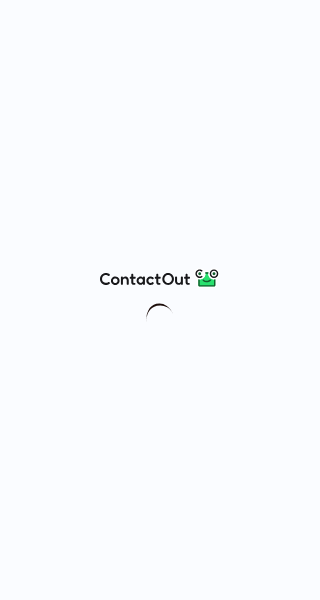 scroll, scrollTop: 0, scrollLeft: 0, axis: both 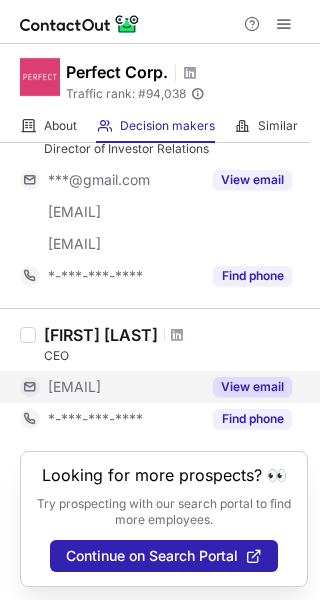 click on "View email" at bounding box center [252, 387] 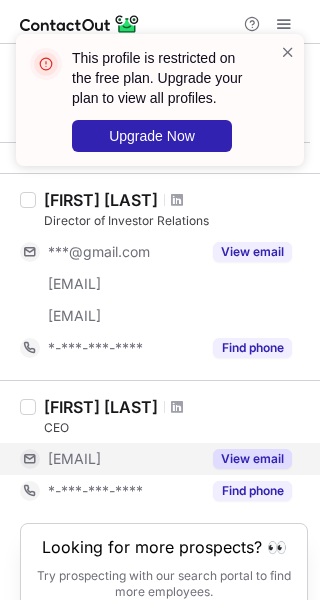 scroll, scrollTop: 1461, scrollLeft: 0, axis: vertical 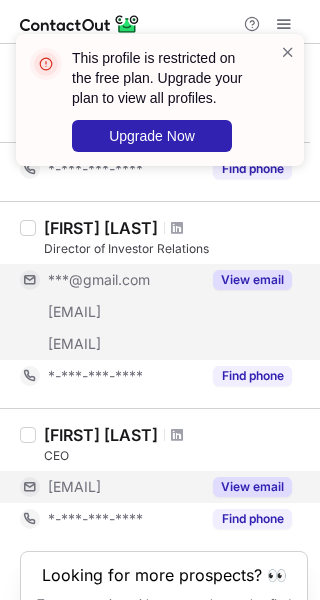 click on "View email" at bounding box center (252, 280) 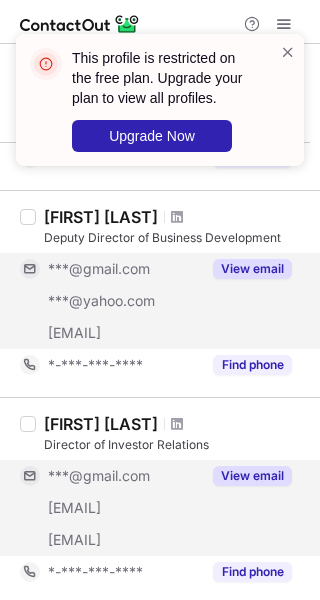 scroll, scrollTop: 1261, scrollLeft: 0, axis: vertical 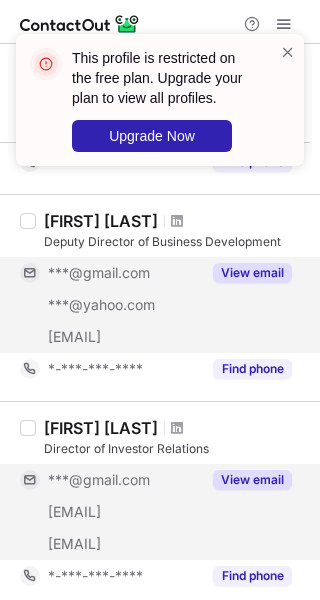 click on "View email" at bounding box center (252, 273) 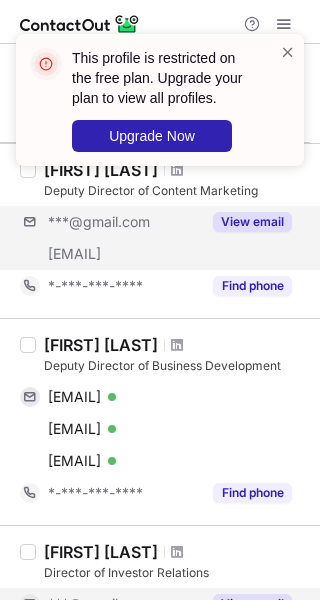 scroll, scrollTop: 1261, scrollLeft: 0, axis: vertical 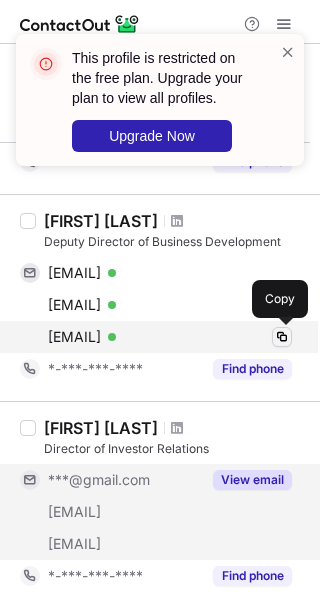 click at bounding box center [282, 337] 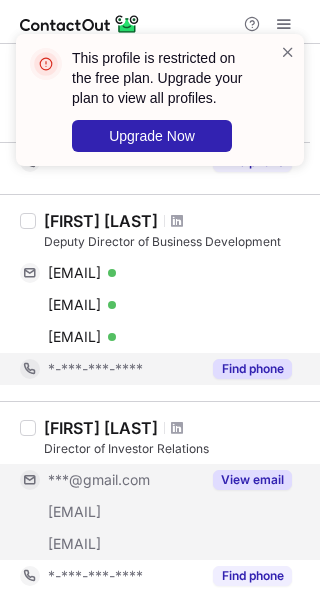 click on "Find phone" at bounding box center (252, 369) 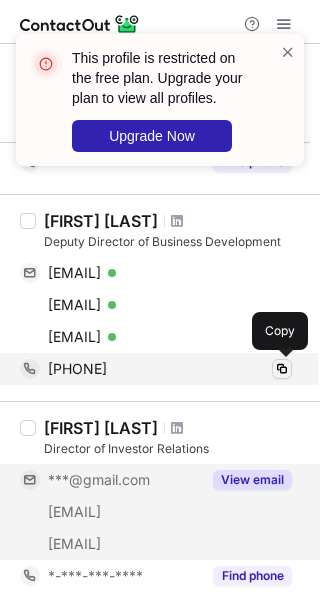 click at bounding box center (282, 369) 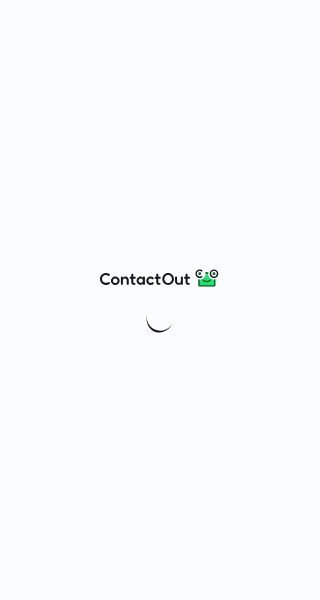 scroll, scrollTop: 0, scrollLeft: 0, axis: both 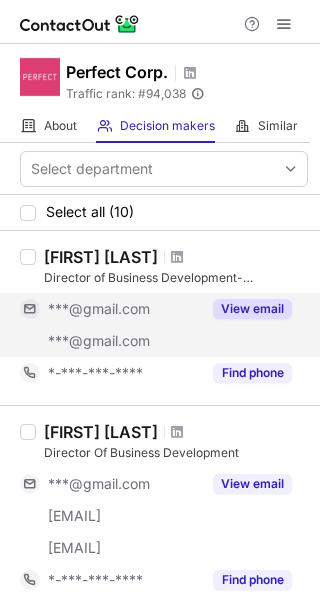 click on "View email" at bounding box center (252, 309) 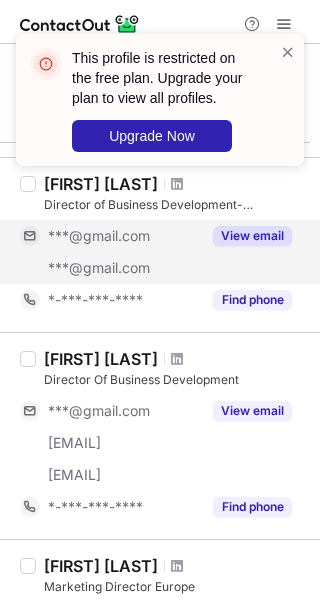 scroll, scrollTop: 100, scrollLeft: 0, axis: vertical 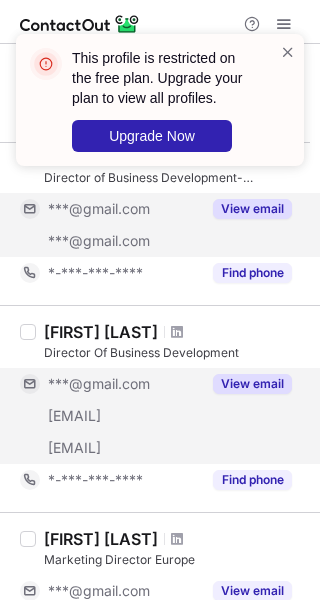 click on "View email" at bounding box center (252, 384) 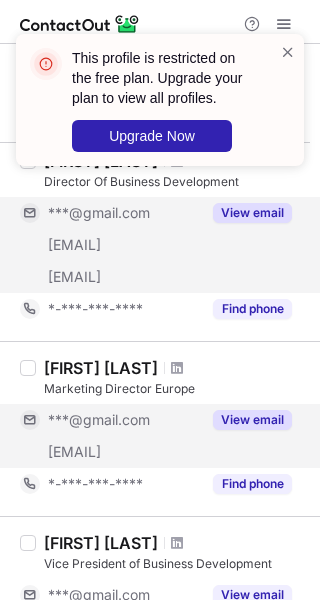 scroll, scrollTop: 300, scrollLeft: 0, axis: vertical 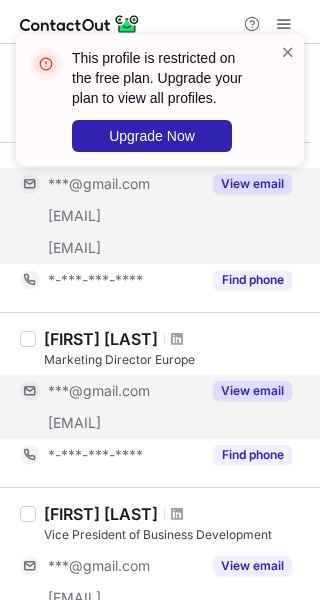 click on "View email" at bounding box center [252, 391] 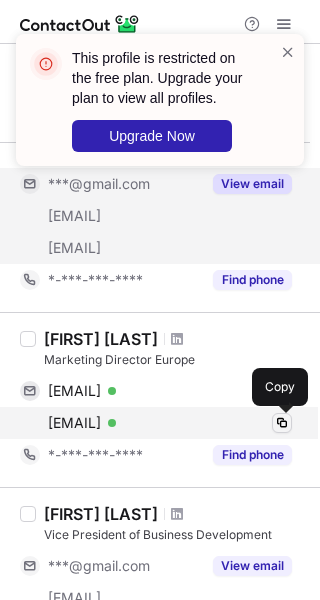 click at bounding box center [282, 423] 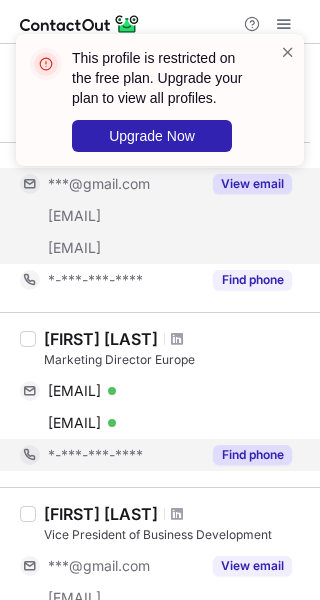 click on "Find phone" at bounding box center (252, 455) 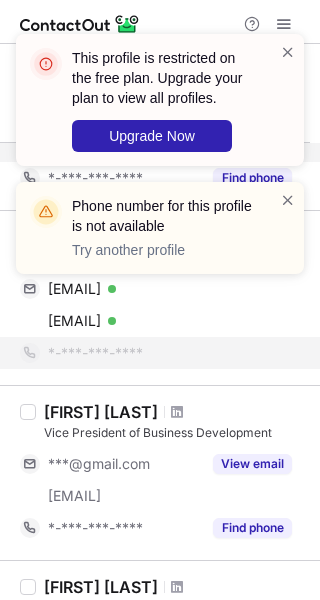 scroll, scrollTop: 500, scrollLeft: 0, axis: vertical 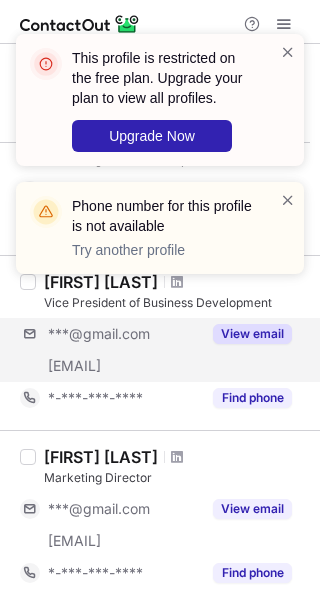 click on "***@gmail.com ***@perfectcorp.com View email" at bounding box center (164, 350) 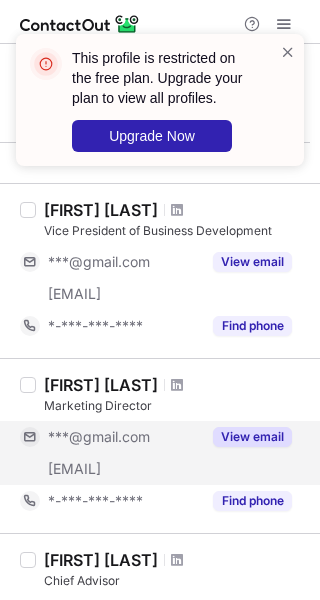 scroll, scrollTop: 600, scrollLeft: 0, axis: vertical 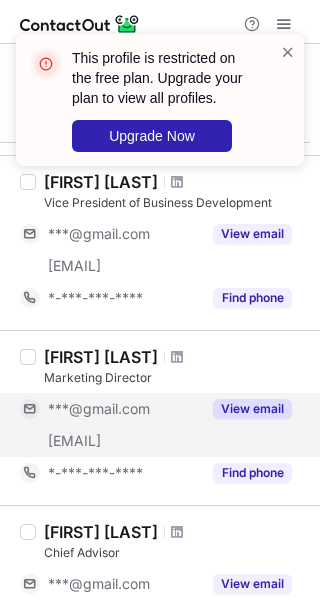click on "View email" at bounding box center (252, 409) 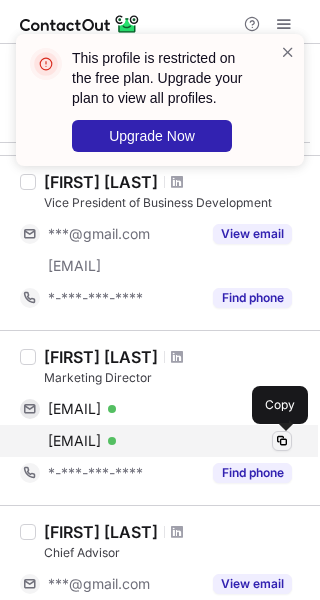click at bounding box center [282, 441] 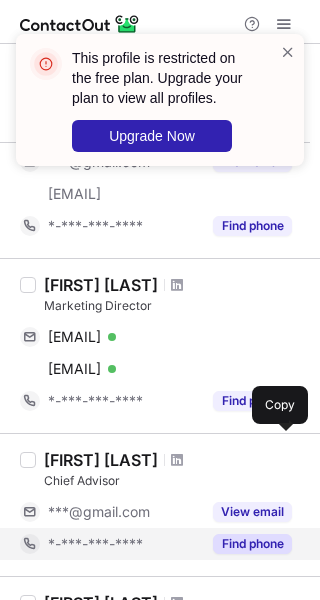 scroll, scrollTop: 700, scrollLeft: 0, axis: vertical 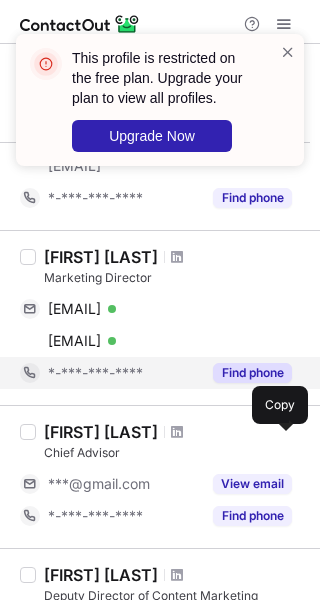 click on "Find phone" at bounding box center (252, 373) 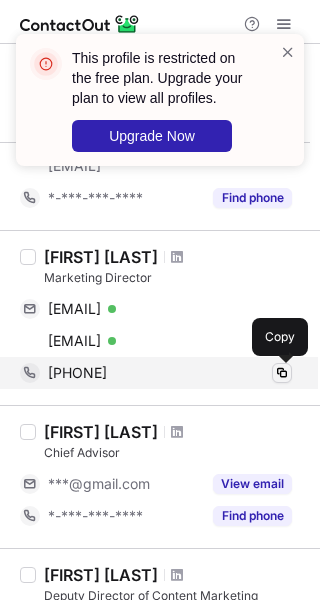 click at bounding box center [282, 373] 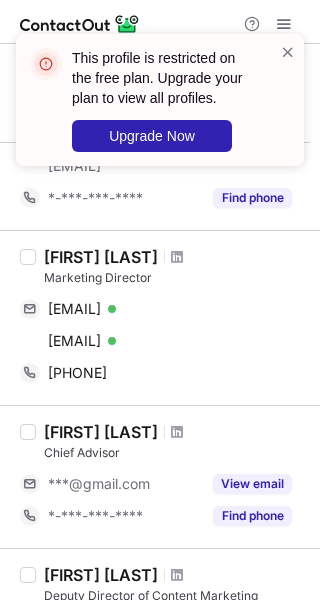 click on "Lindsay Colameo Peragallo Marketing Director lcolameo8@gmail.com Verified Copy lindsay_colameo@perfectcorp.com Verified Copy +12012302588 Copy" at bounding box center (160, 317) 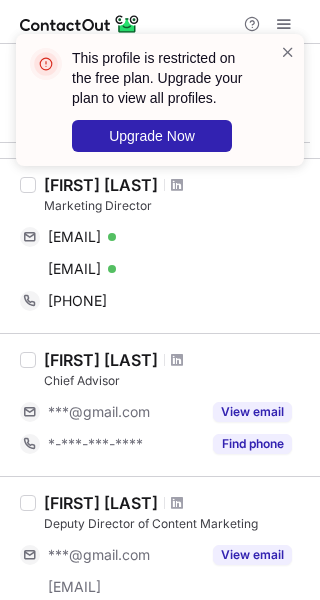scroll, scrollTop: 800, scrollLeft: 0, axis: vertical 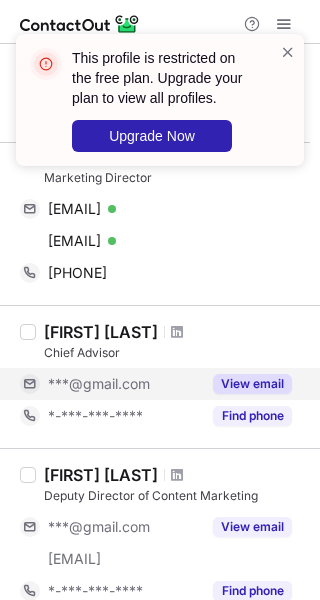click on "View email" at bounding box center [252, 384] 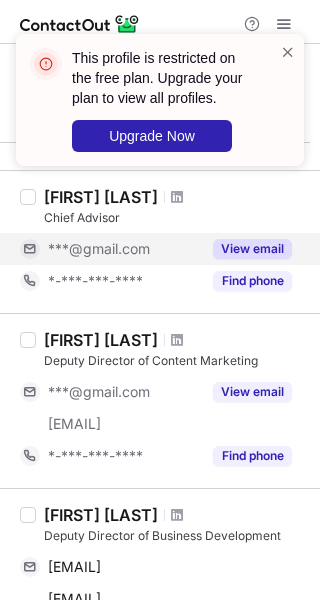 scroll, scrollTop: 1000, scrollLeft: 0, axis: vertical 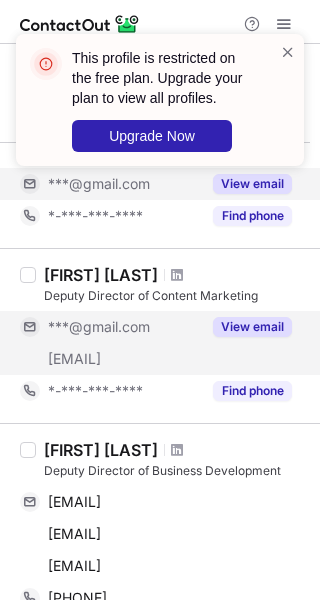 click on "View email" at bounding box center [252, 327] 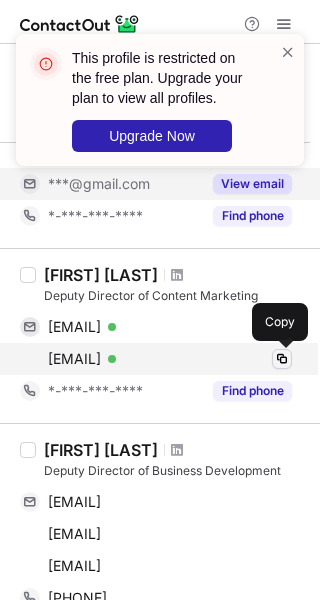 click at bounding box center (282, 359) 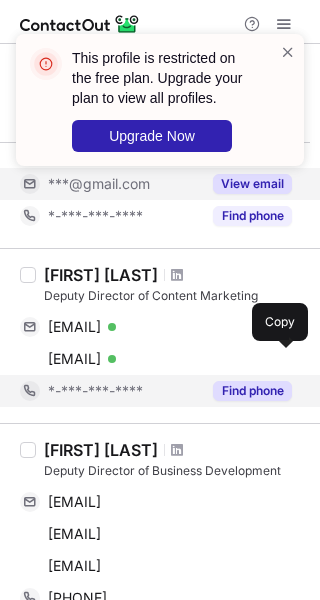 click on "Find phone" at bounding box center (252, 391) 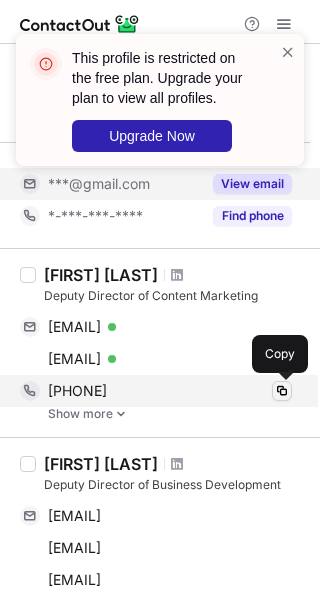 click at bounding box center (282, 391) 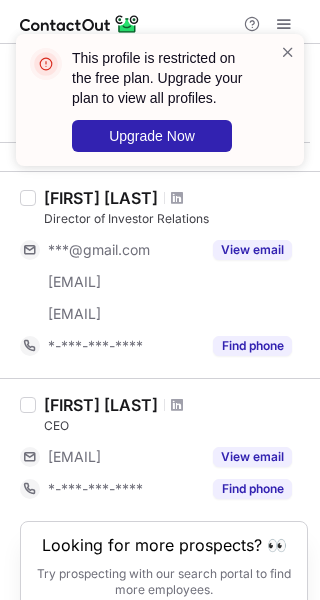 scroll, scrollTop: 1500, scrollLeft: 0, axis: vertical 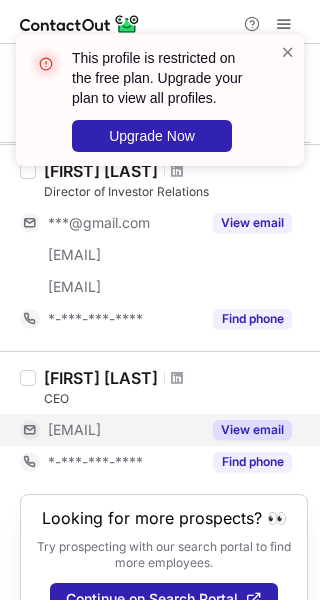 click on "View email" at bounding box center (252, 430) 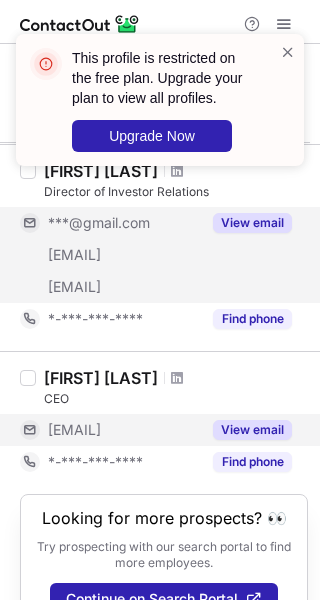 click on "View email" at bounding box center (252, 223) 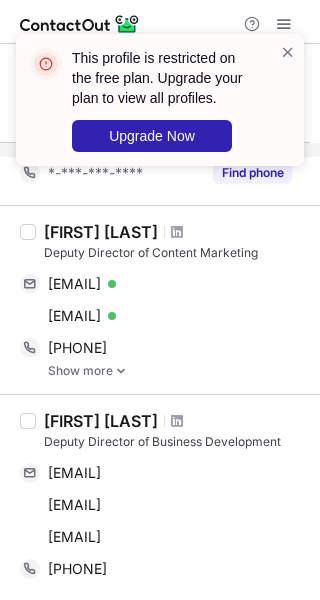 scroll, scrollTop: 443, scrollLeft: 0, axis: vertical 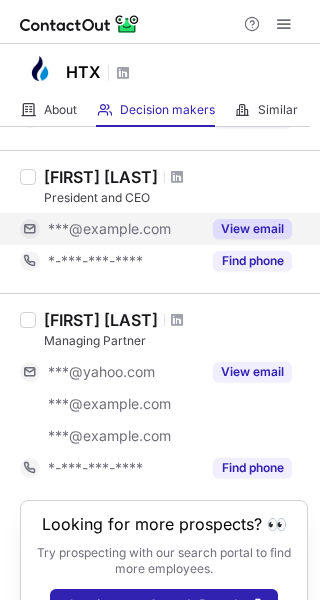 click on "View email" at bounding box center [252, 229] 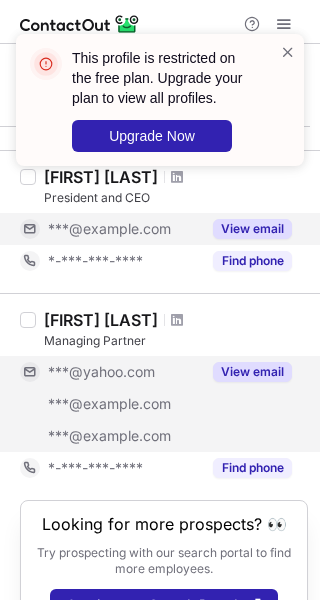 scroll, scrollTop: 1449, scrollLeft: 0, axis: vertical 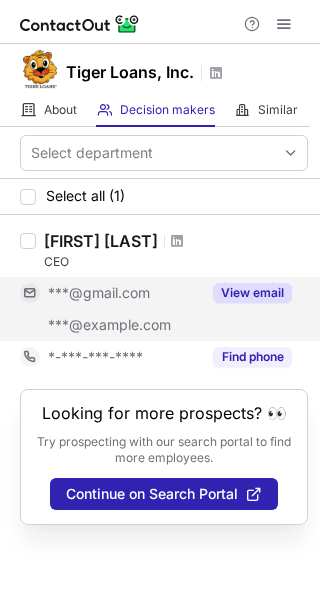 click on "View email" at bounding box center [252, 293] 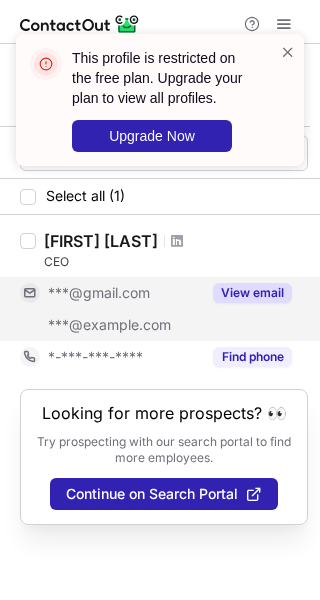 click on "View email" at bounding box center [252, 293] 